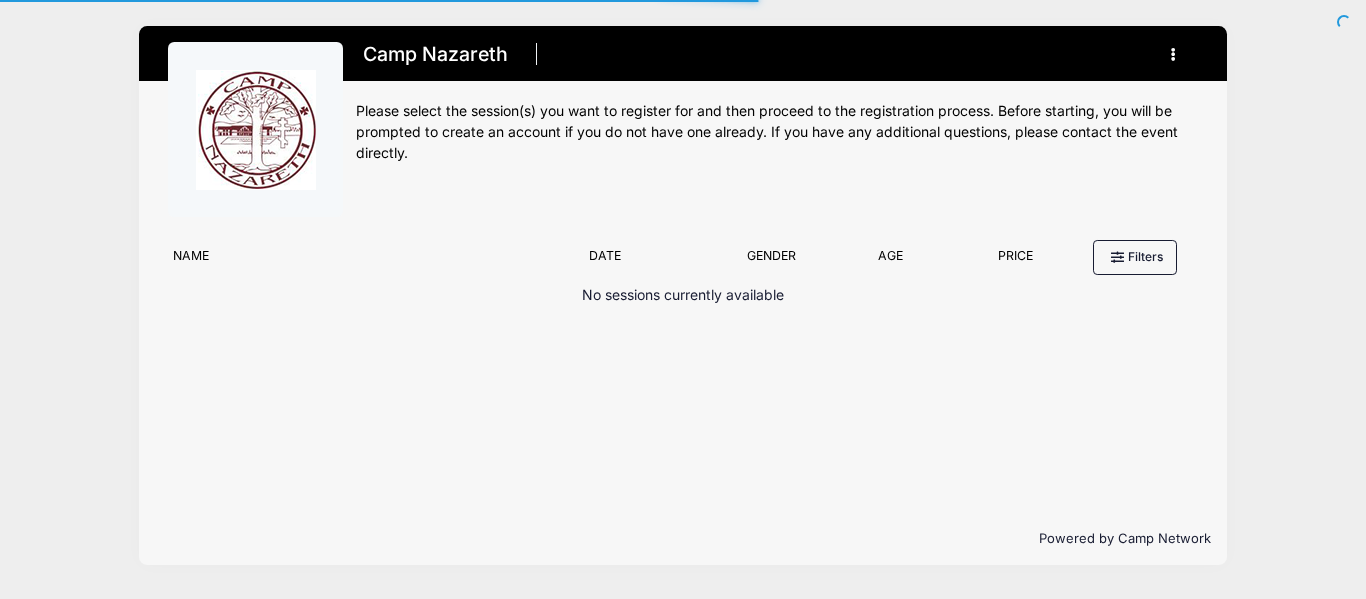 scroll, scrollTop: 0, scrollLeft: 0, axis: both 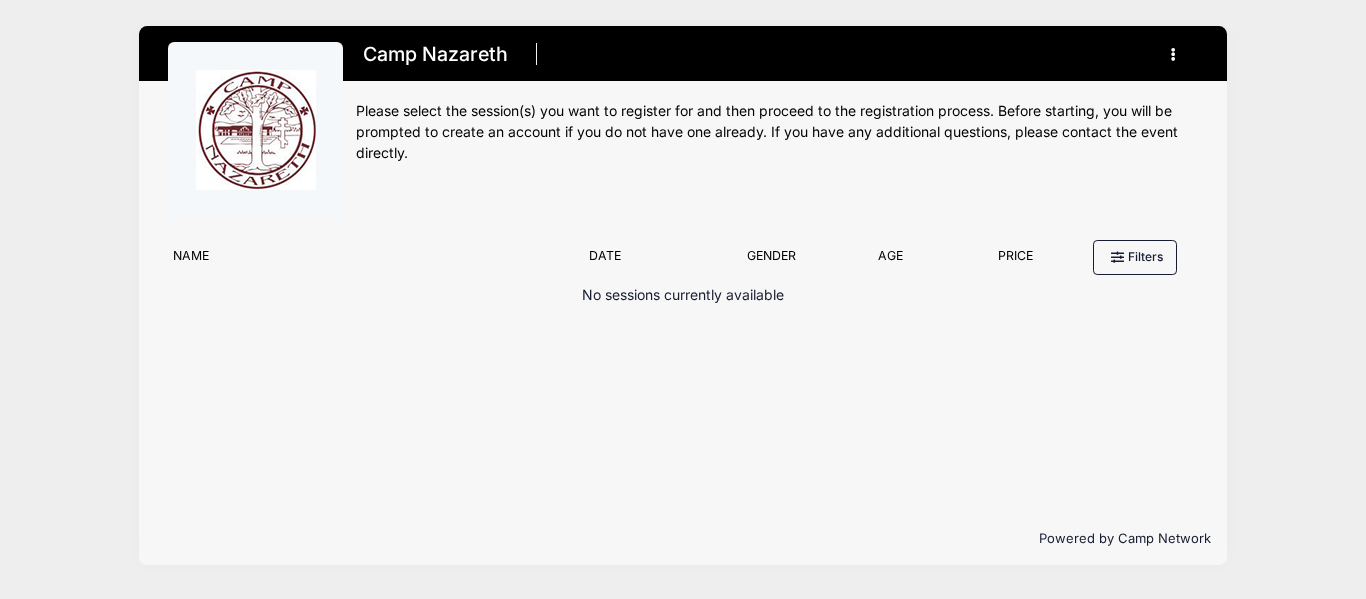 click at bounding box center [1174, 54] 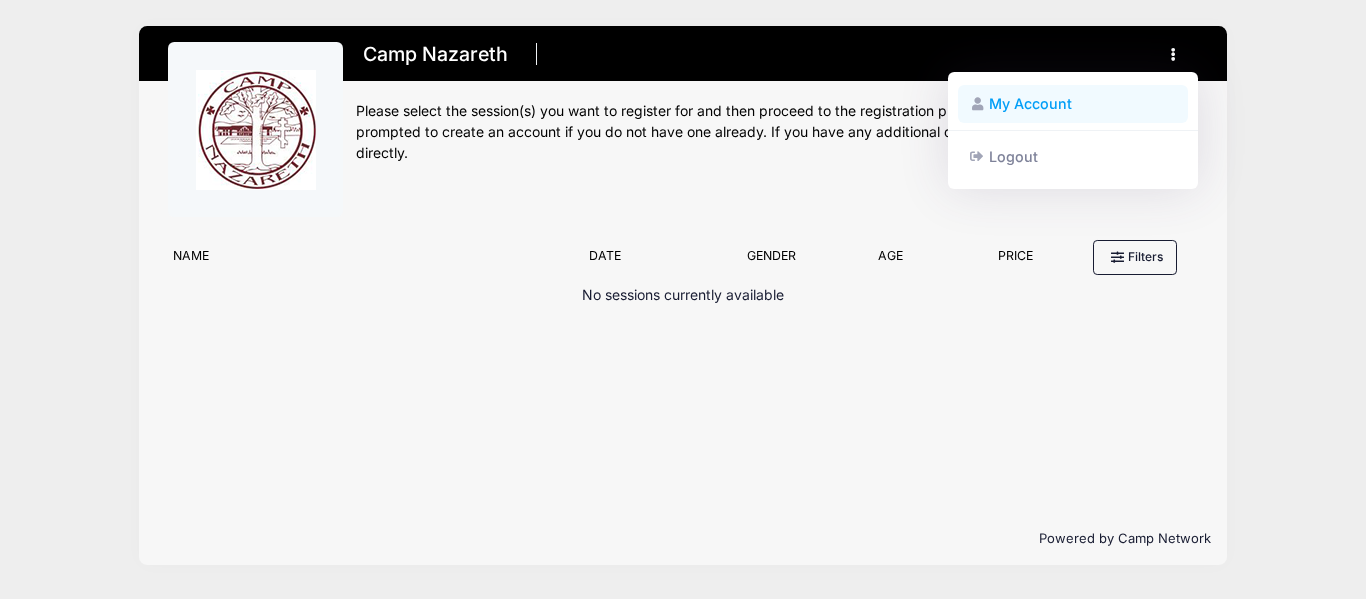 click on "My Account" at bounding box center (1073, 104) 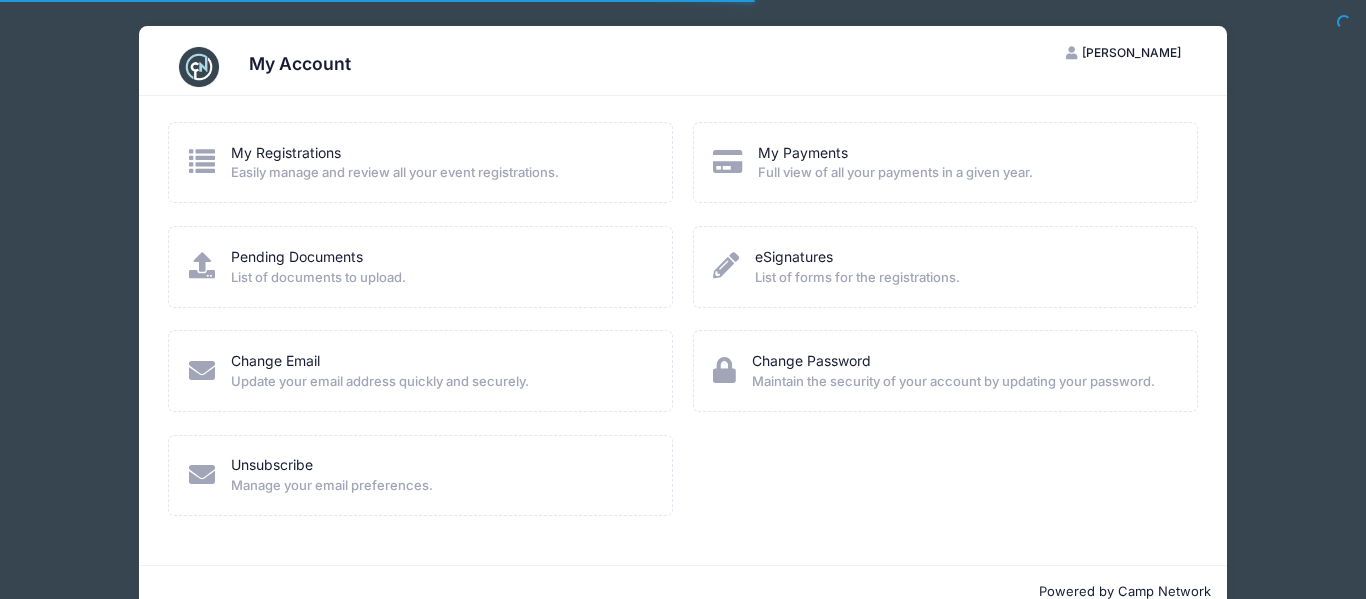 scroll, scrollTop: 0, scrollLeft: 0, axis: both 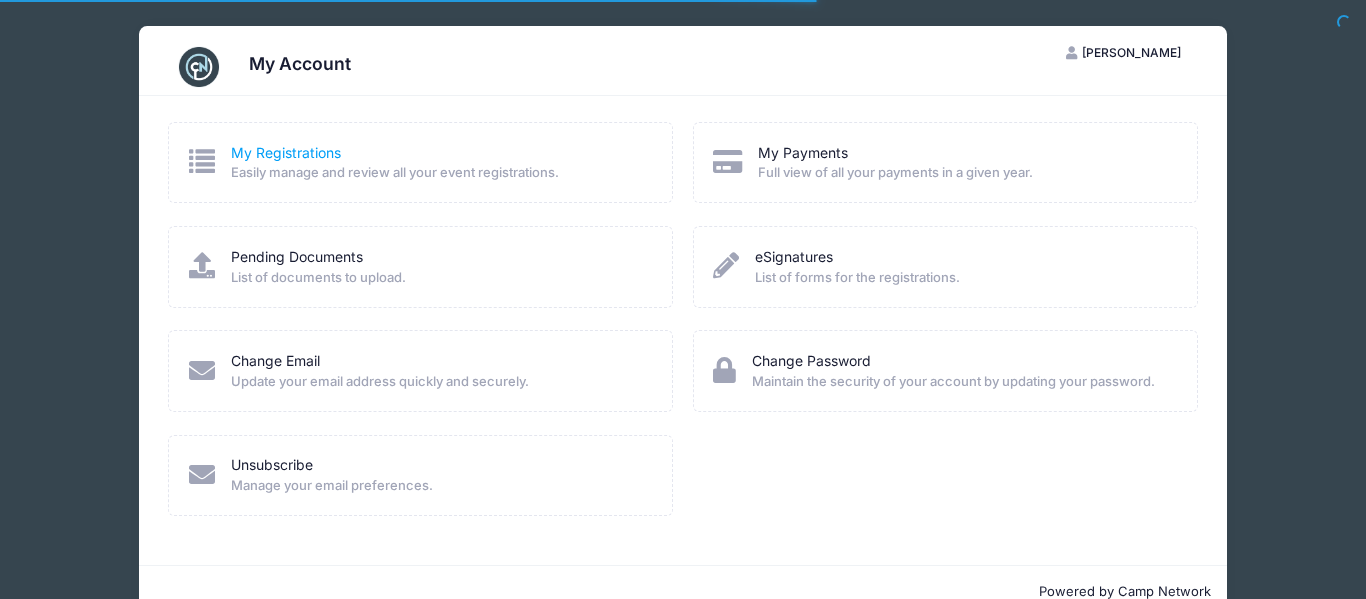 click on "My Registrations" at bounding box center (286, 152) 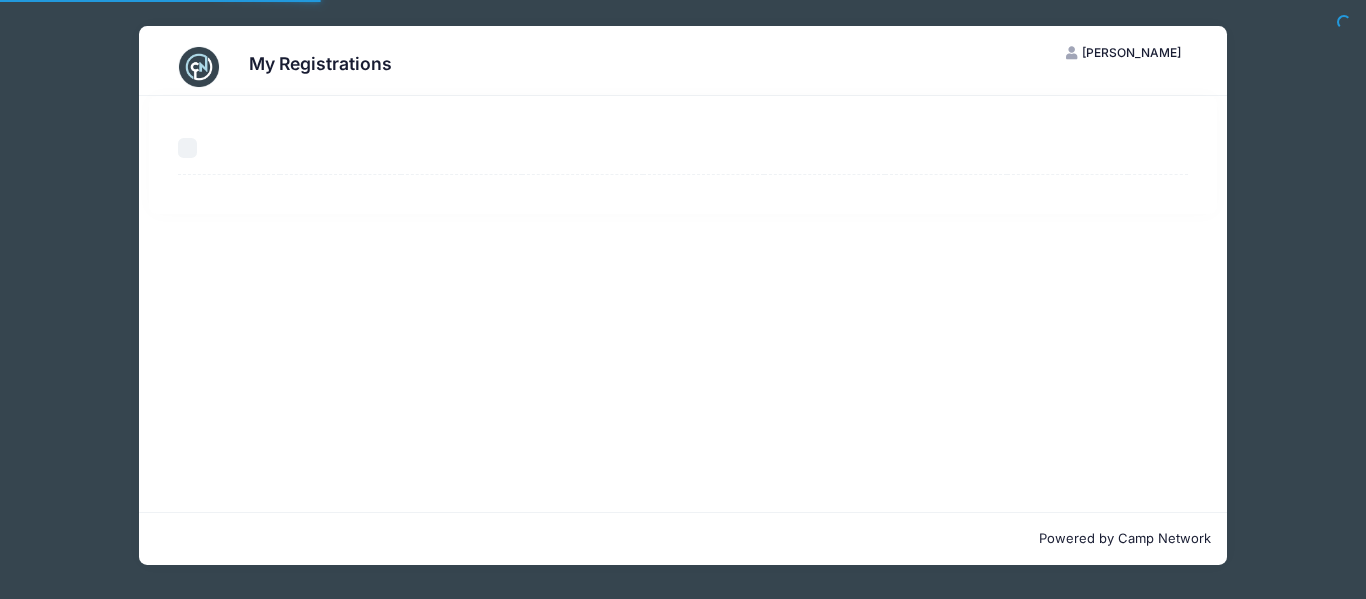 scroll, scrollTop: 0, scrollLeft: 0, axis: both 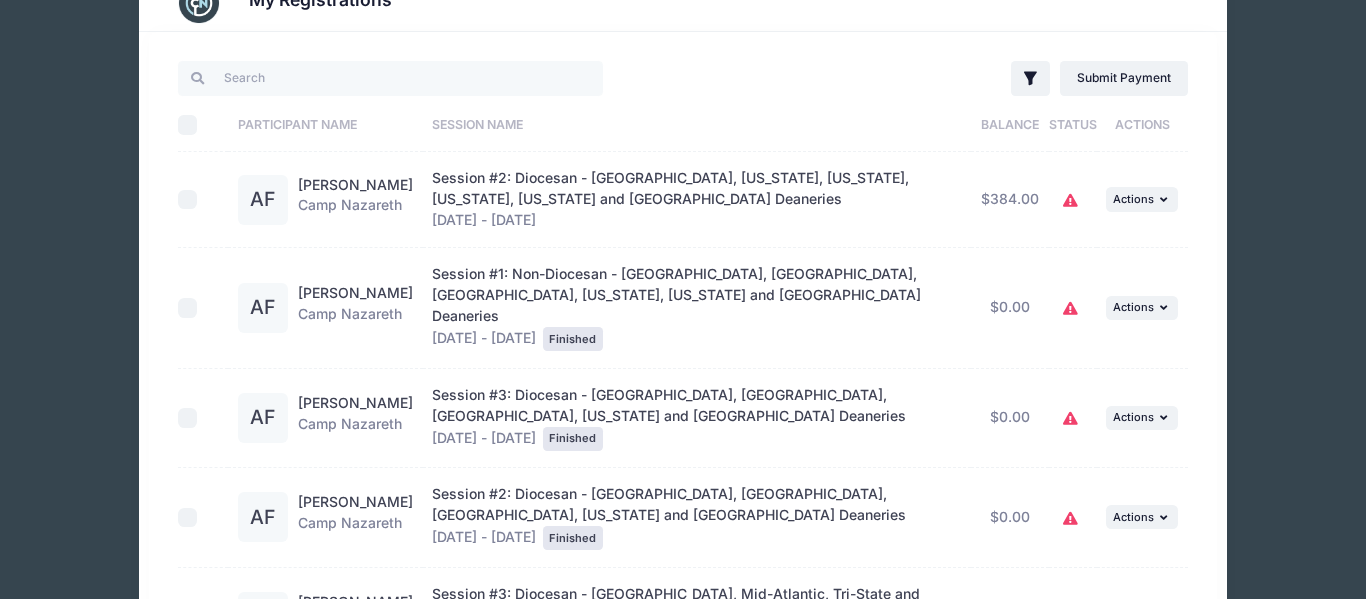 click 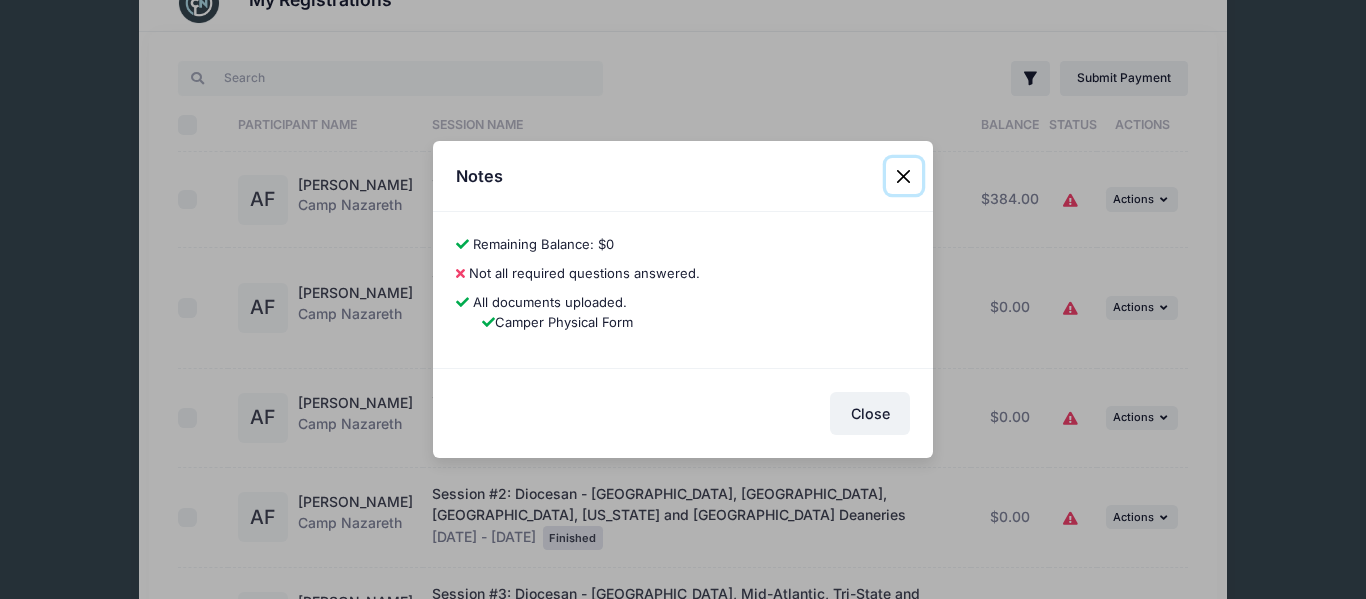 click at bounding box center (904, 176) 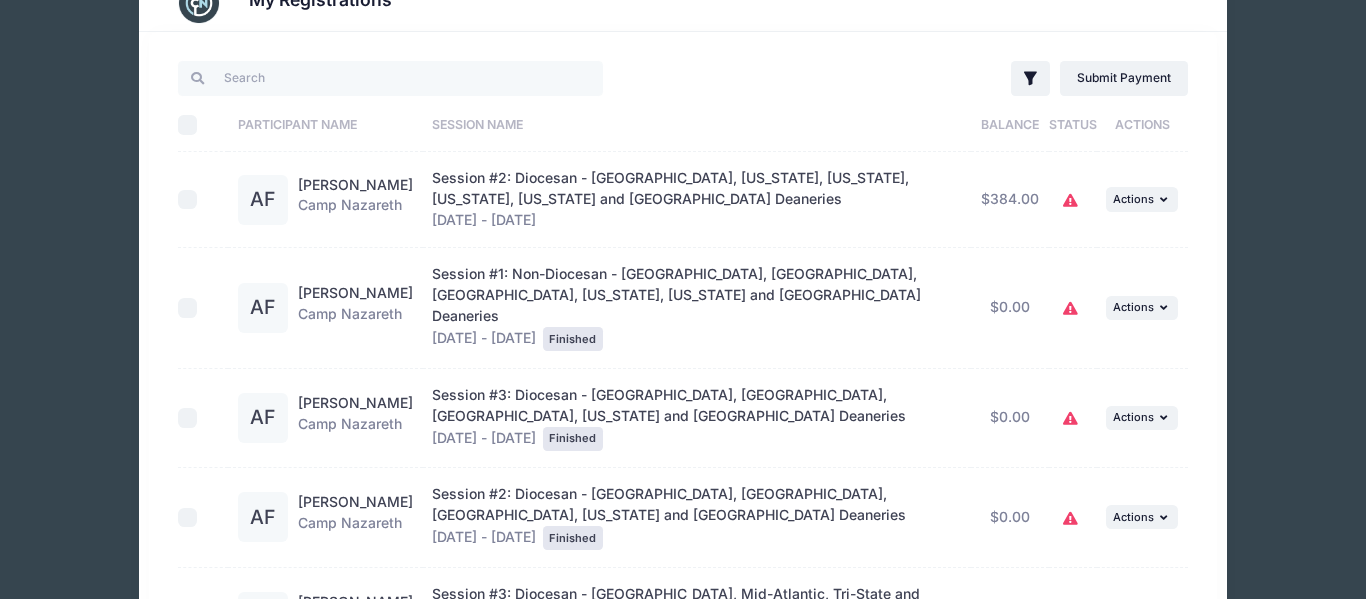 click 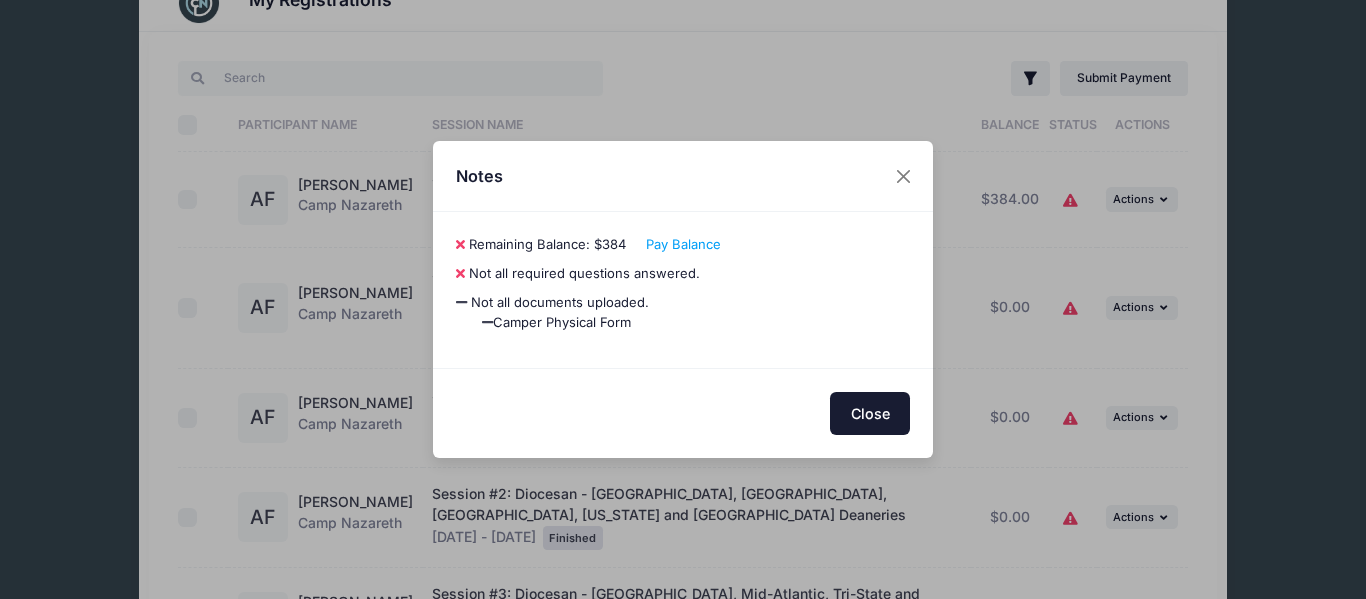 drag, startPoint x: 890, startPoint y: 410, endPoint x: 896, endPoint y: 401, distance: 10.816654 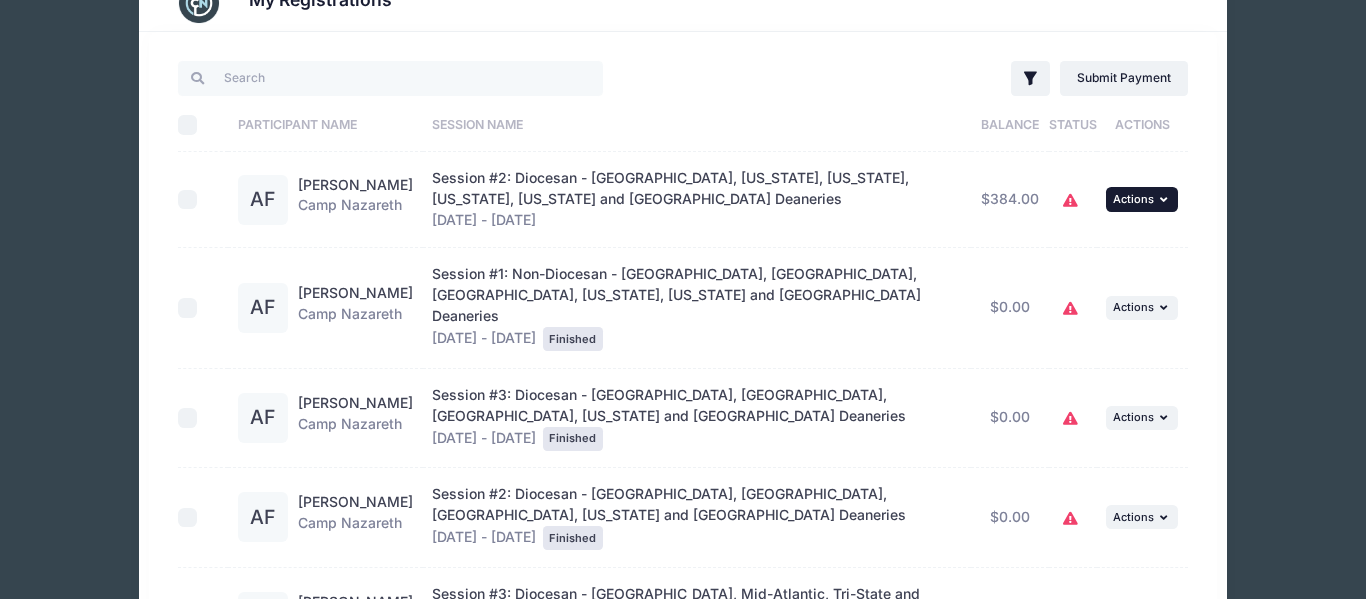 click on "Actions" at bounding box center (1133, 199) 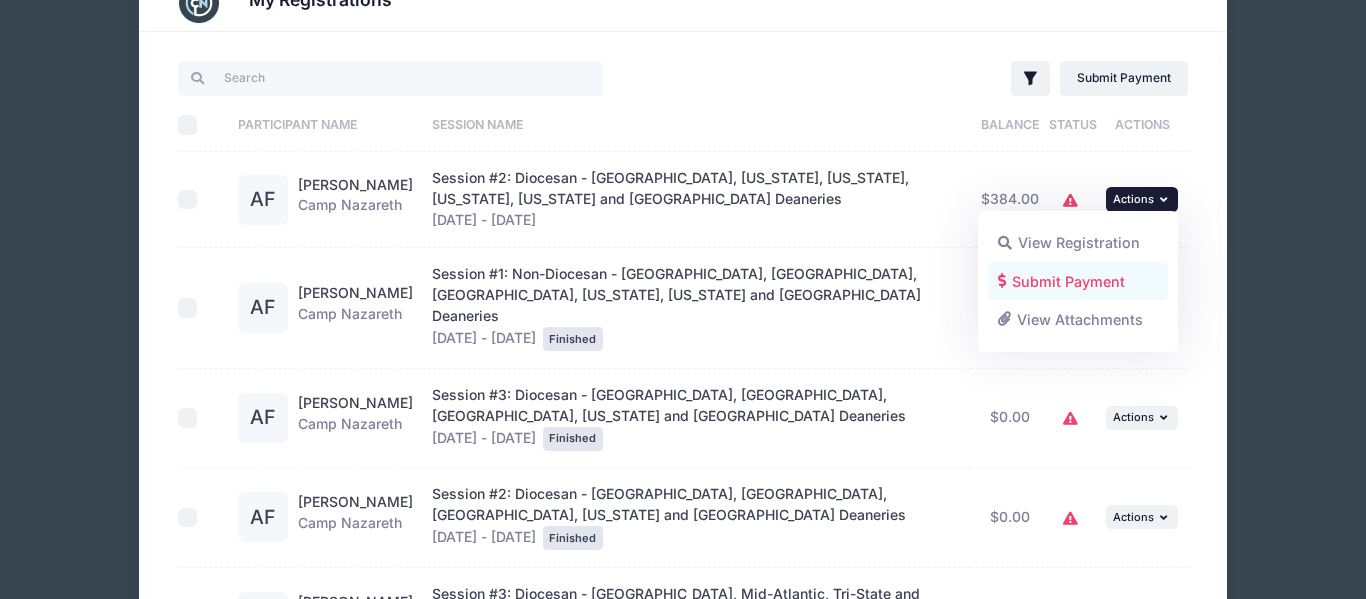 click on "Submit Payment" at bounding box center (1078, 281) 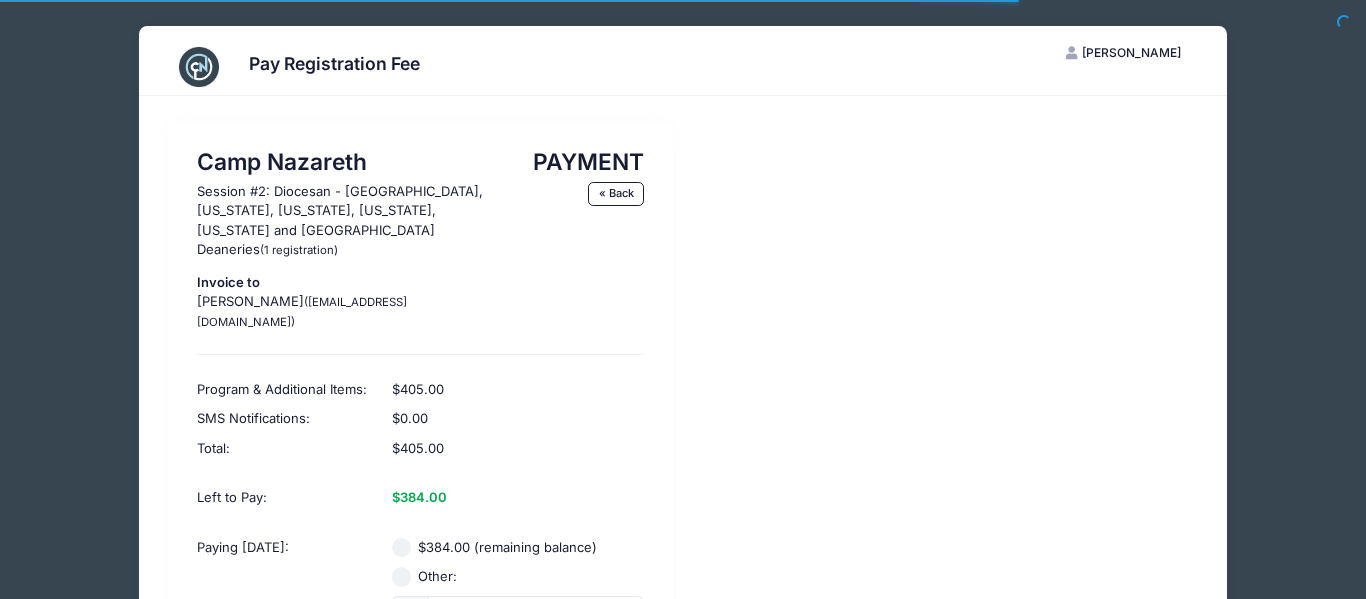 scroll, scrollTop: 110, scrollLeft: 0, axis: vertical 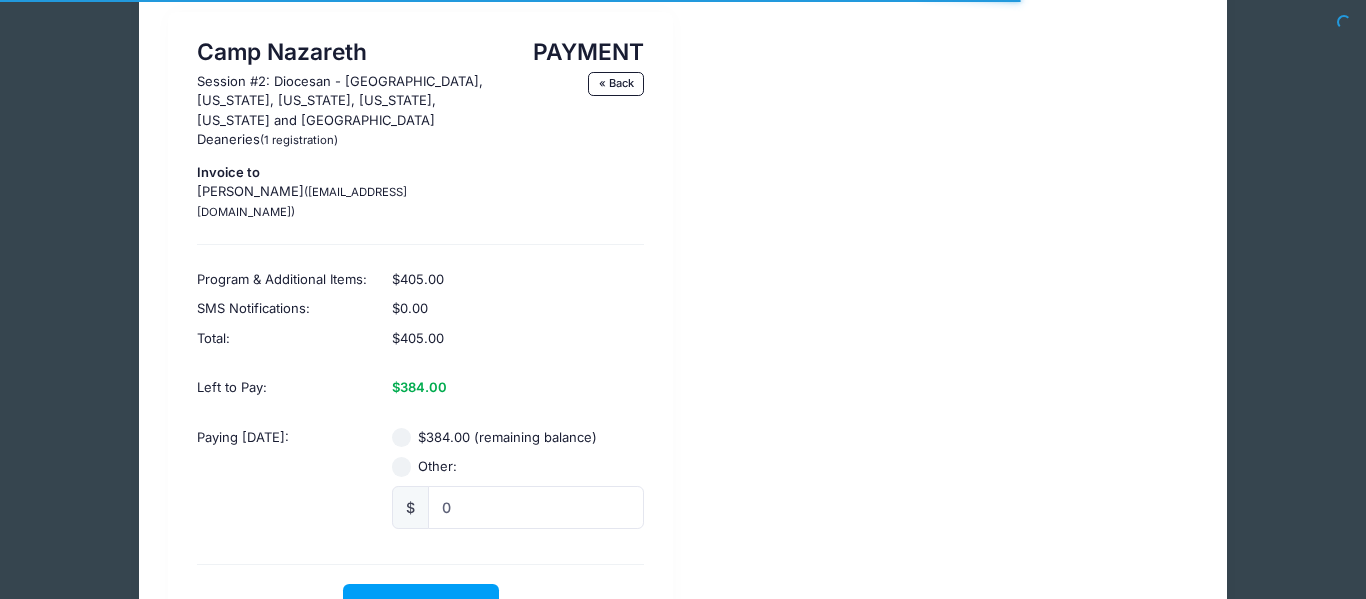 click on "$384.00 (remaining balance)" at bounding box center [402, 438] 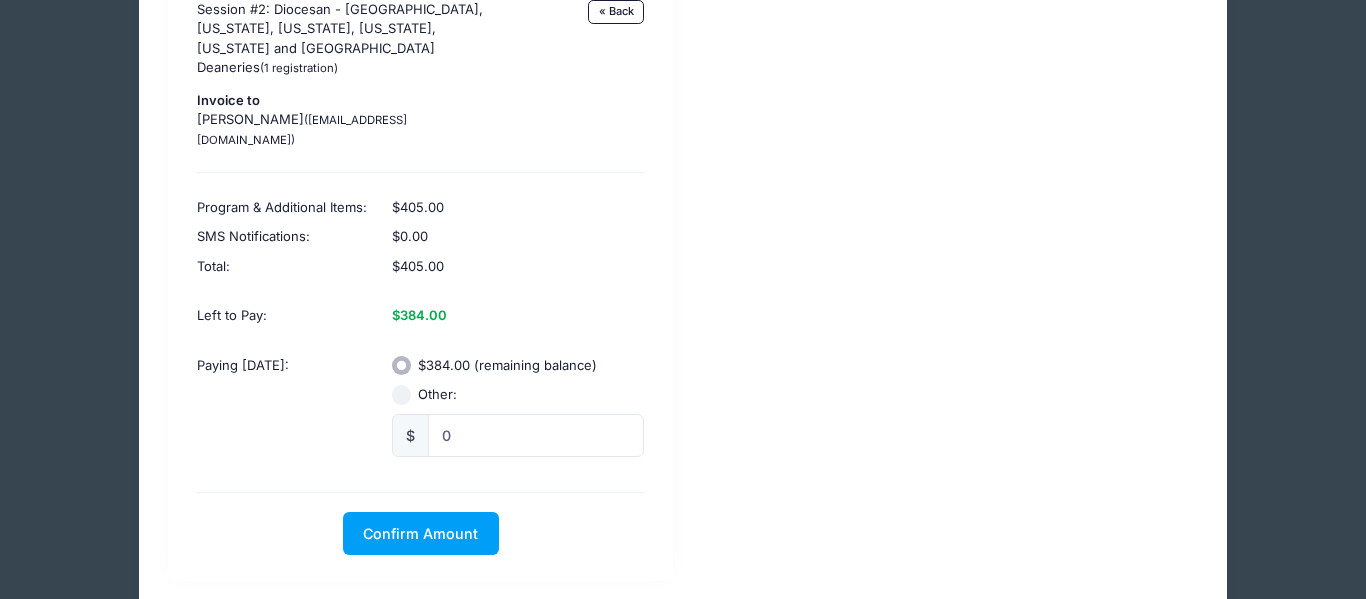 scroll, scrollTop: 225, scrollLeft: 0, axis: vertical 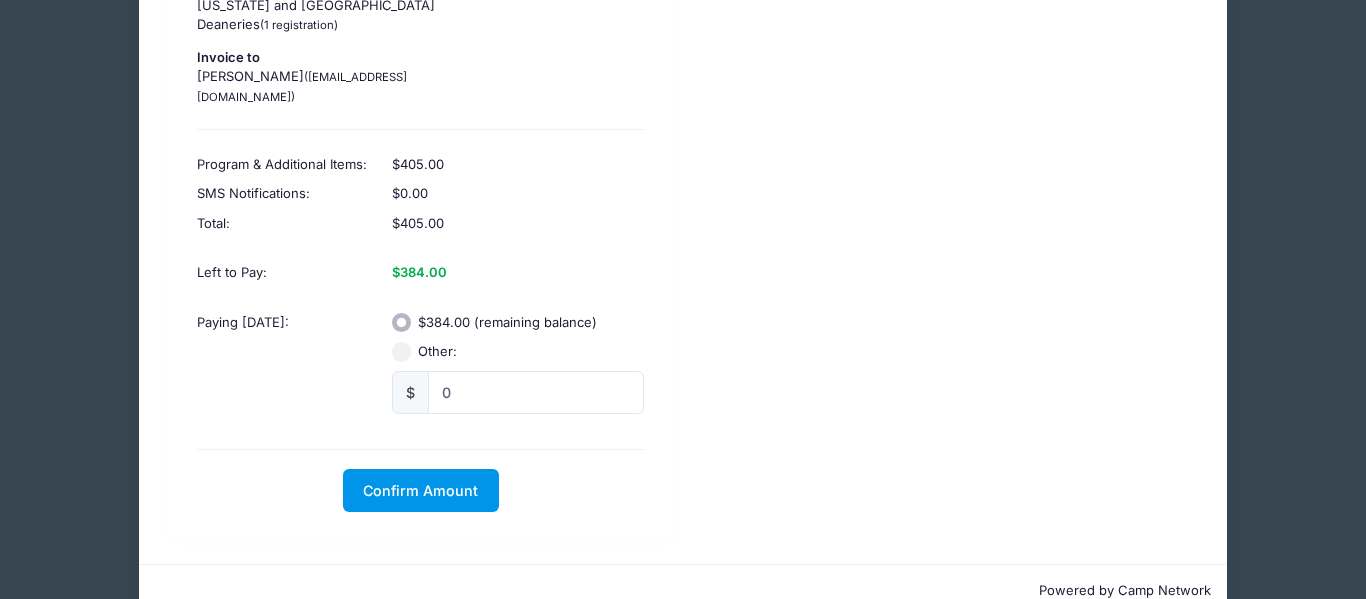 click on "Confirm Amount" at bounding box center [421, 490] 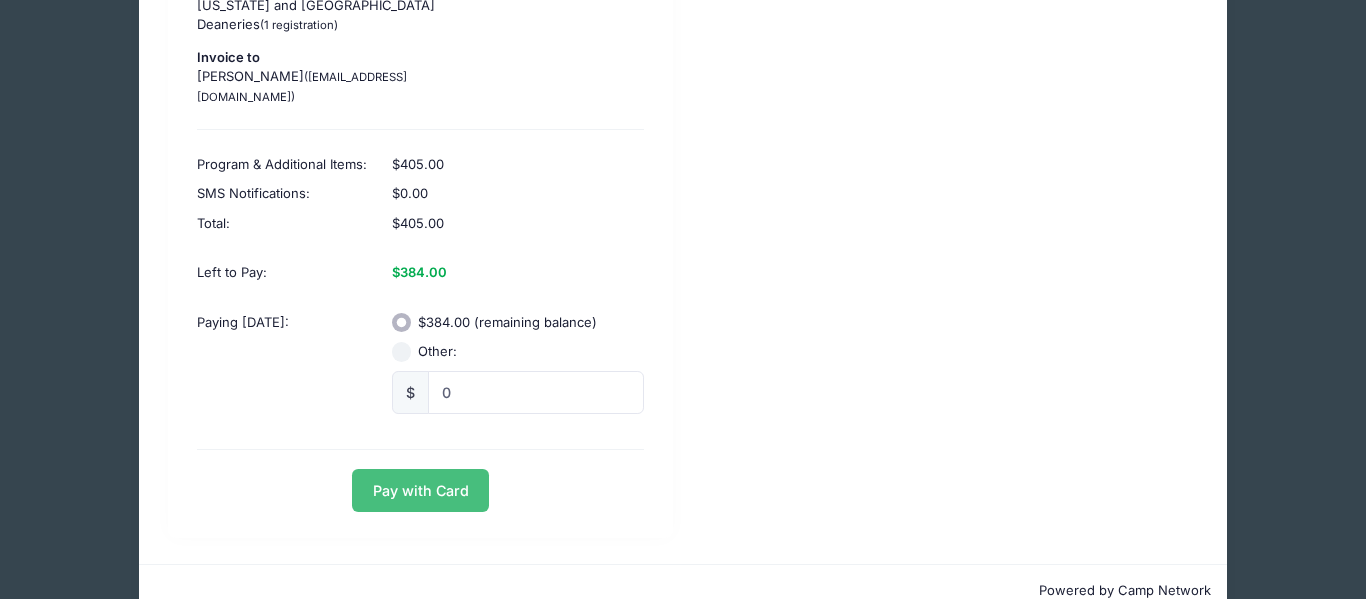 click on "Pay with Card" at bounding box center (420, 490) 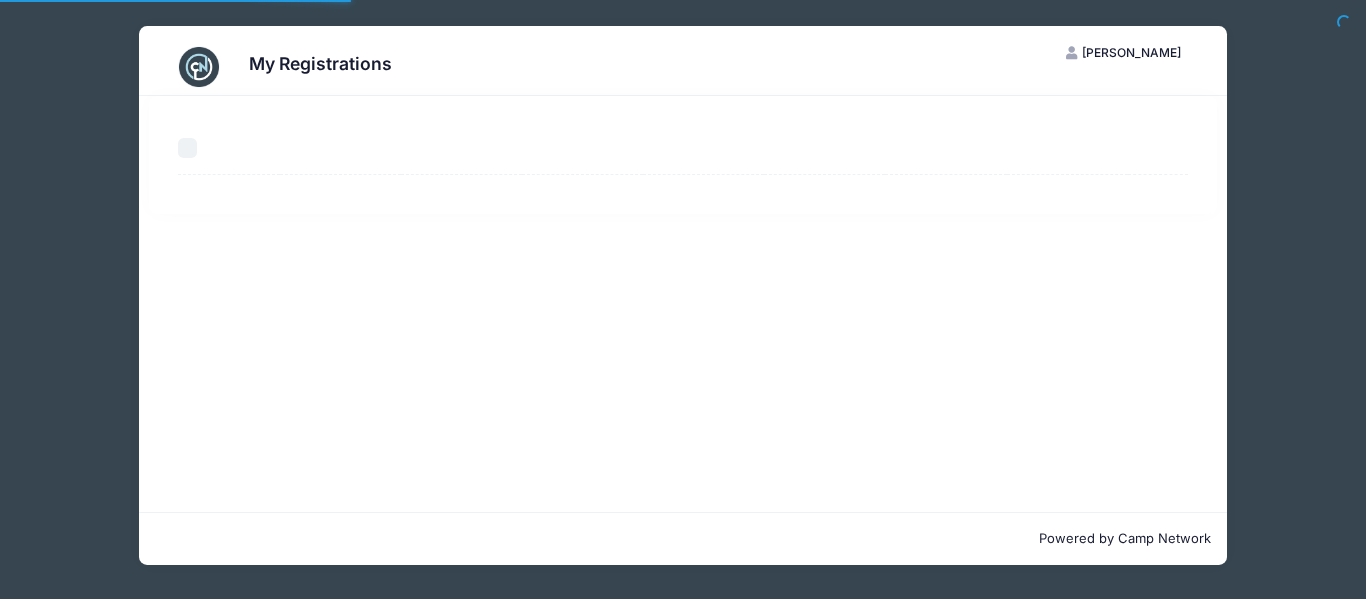 scroll, scrollTop: 0, scrollLeft: 0, axis: both 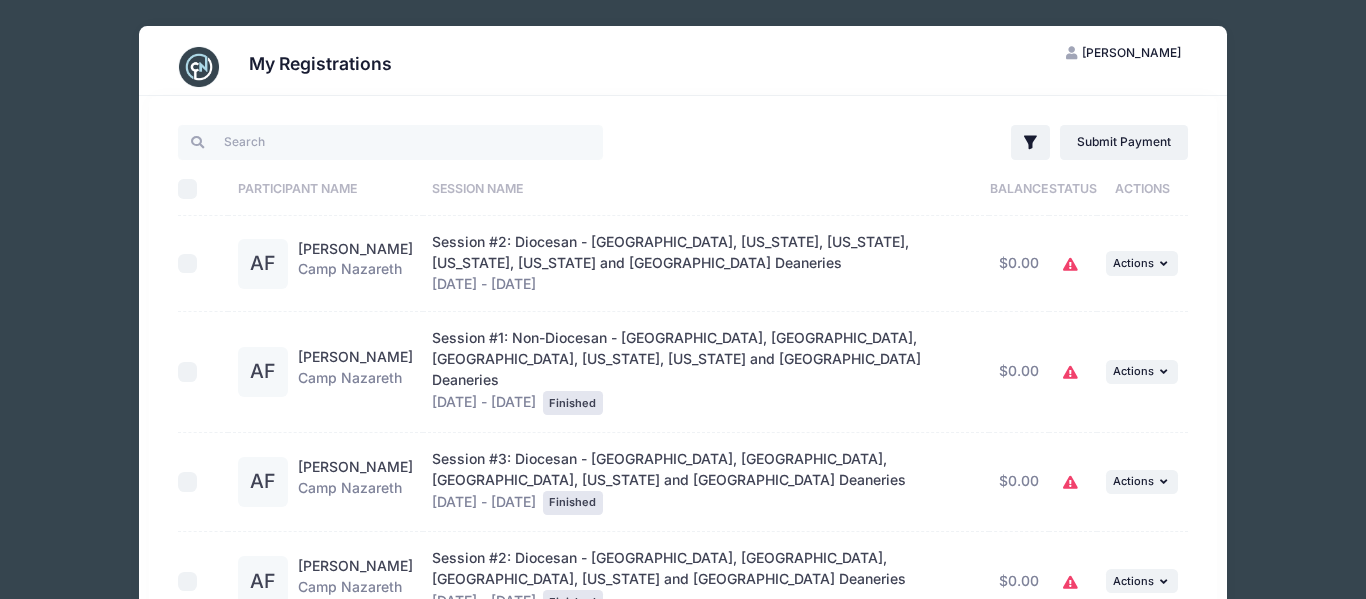 click 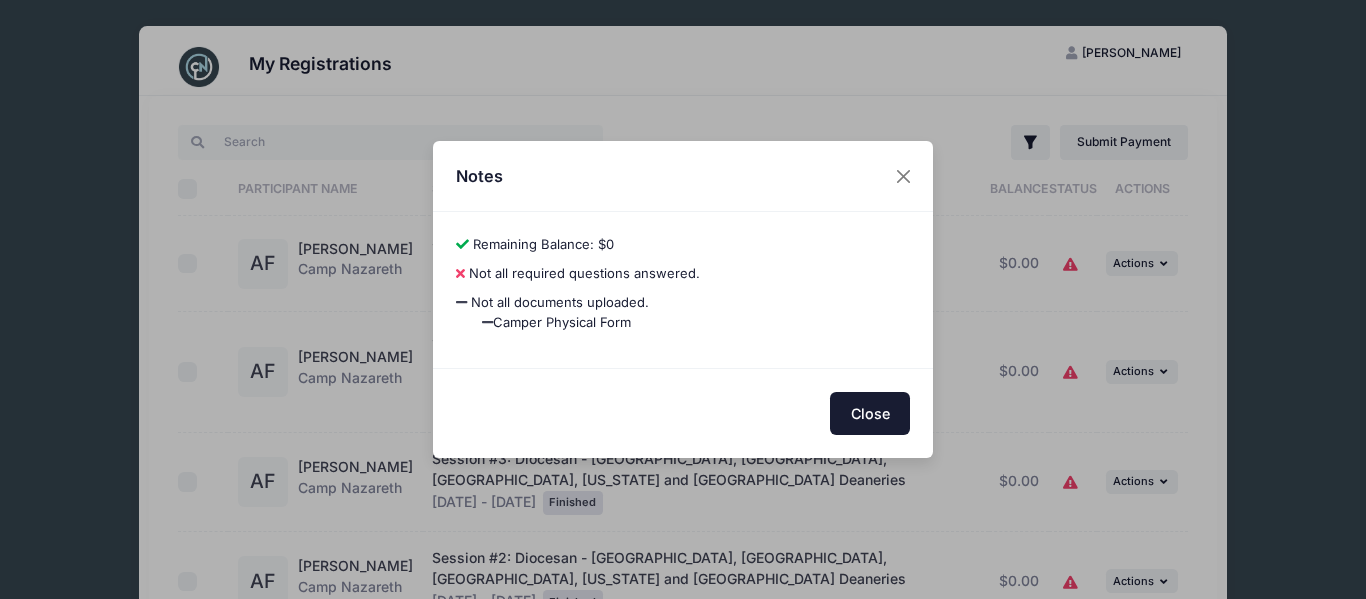 click on "Close" at bounding box center [870, 413] 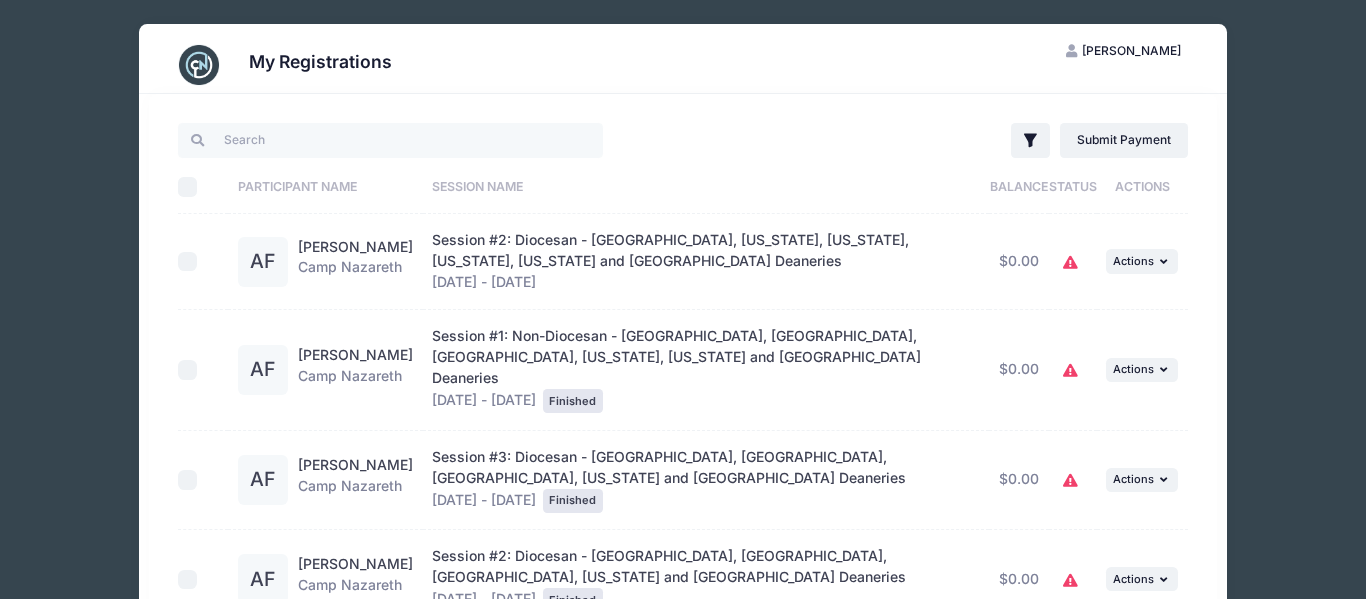 scroll, scrollTop: 0, scrollLeft: 0, axis: both 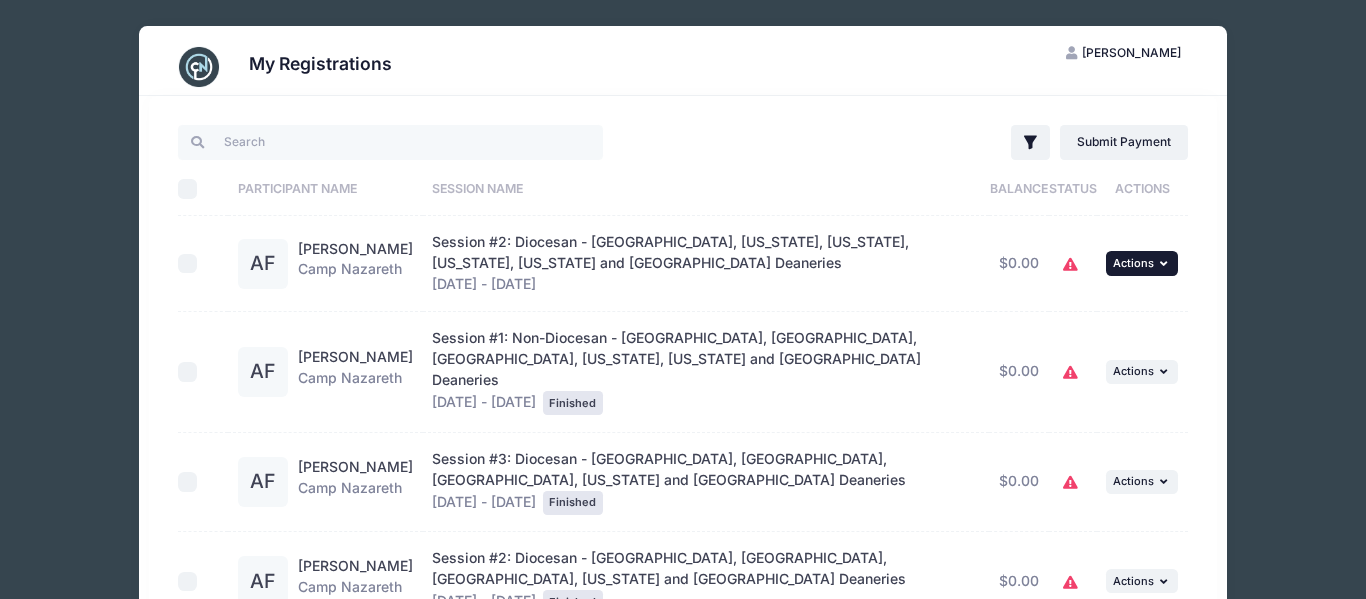 click on "Actions" at bounding box center [1133, 263] 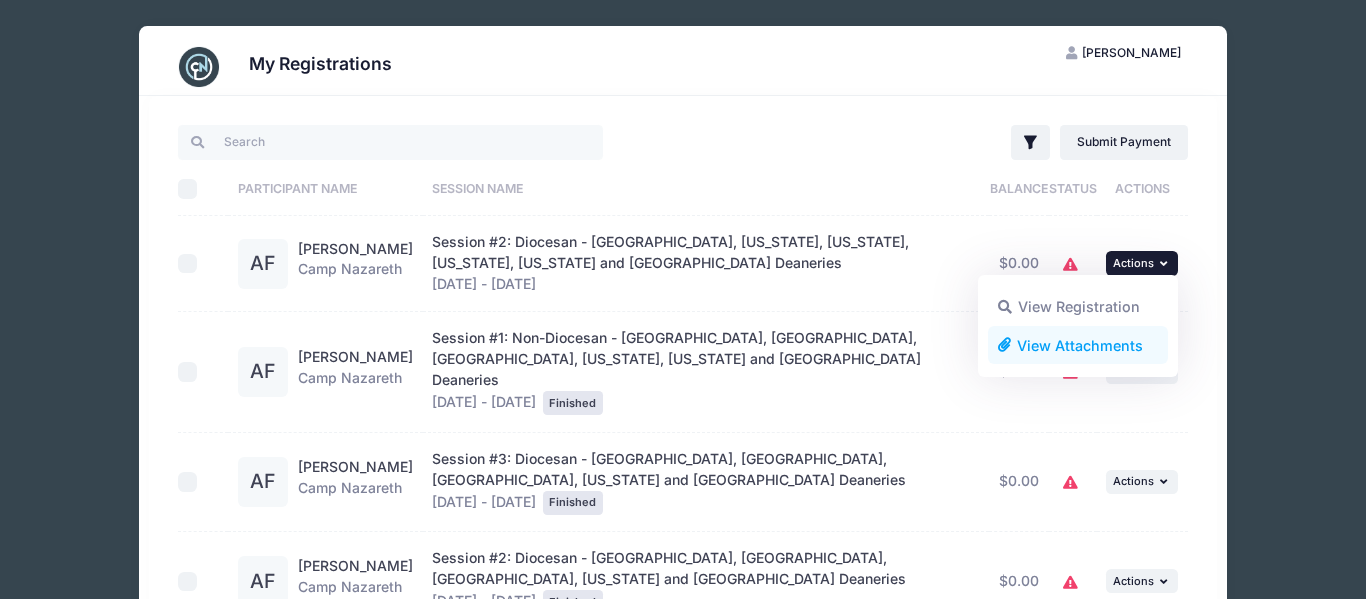click on "View Attachments" at bounding box center (1078, 345) 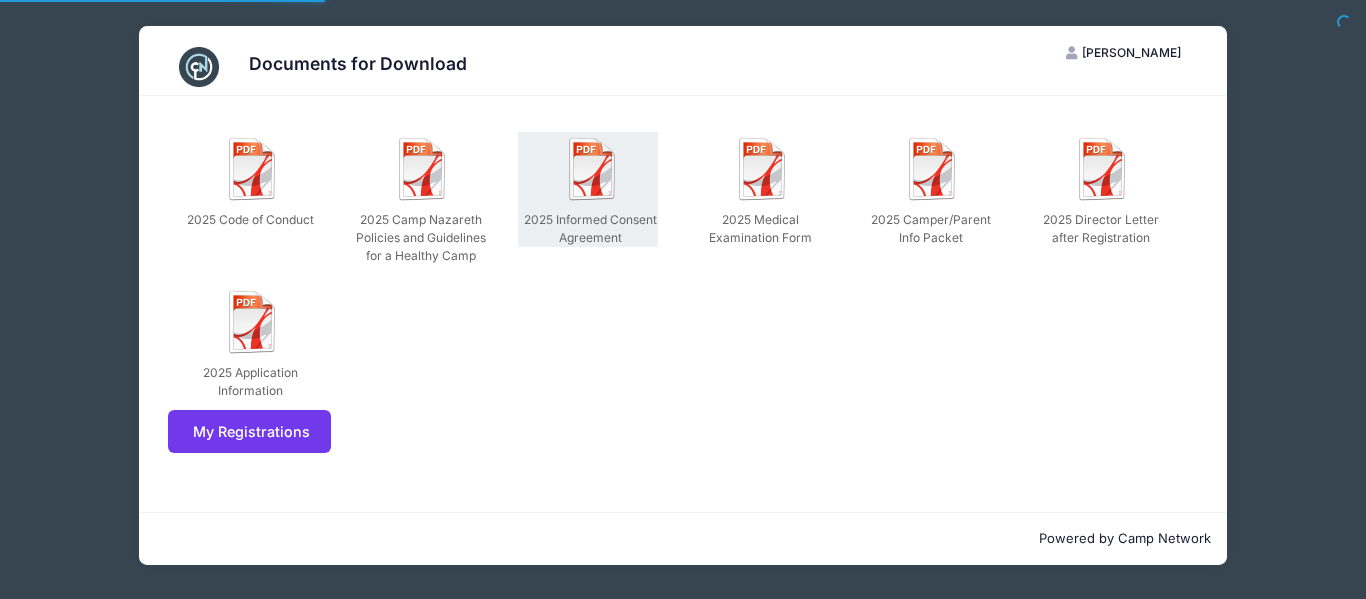 scroll, scrollTop: 0, scrollLeft: 0, axis: both 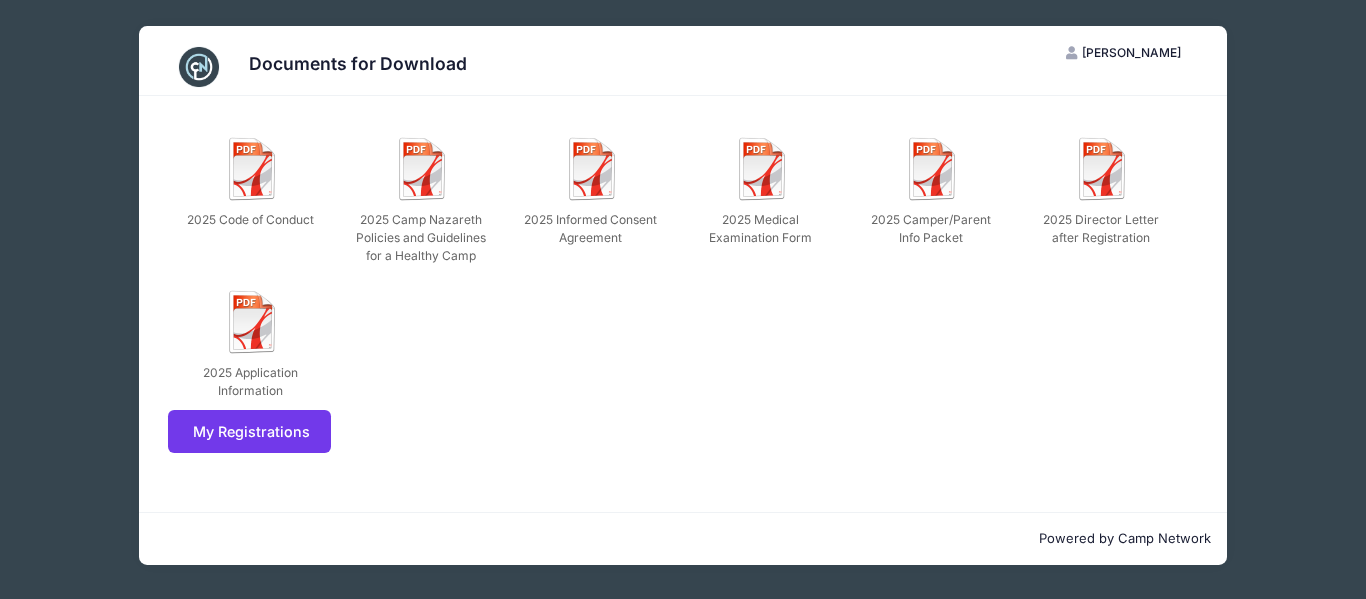 click on "Documents for Download
AF [PERSON_NAME]      My Account
Logout
2025 Code of Conduct
2025 Camp Nazareth Policies and Guidelines for a Healthy Camp
2025 Informed Consent Agreement
2025 Medical Examination Form" at bounding box center (683, 295) 